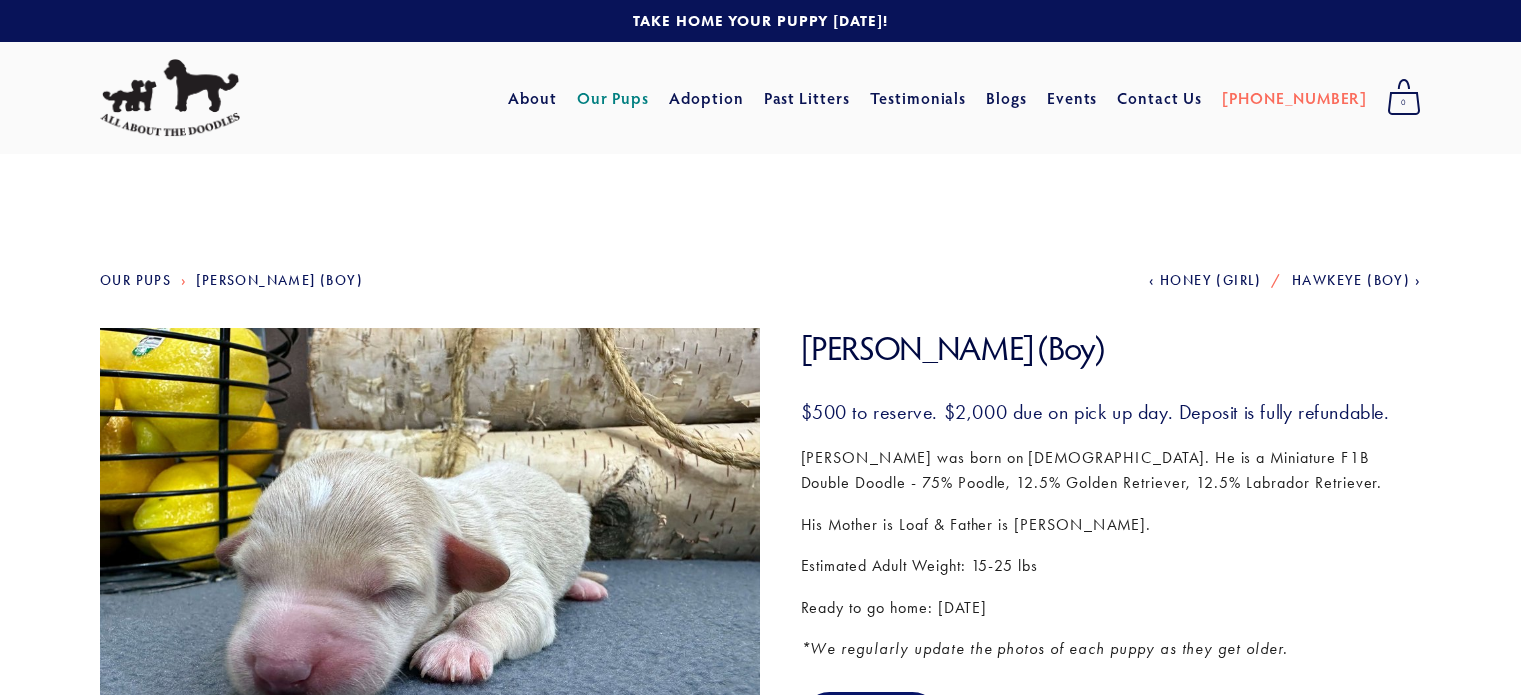 scroll, scrollTop: 313, scrollLeft: 0, axis: vertical 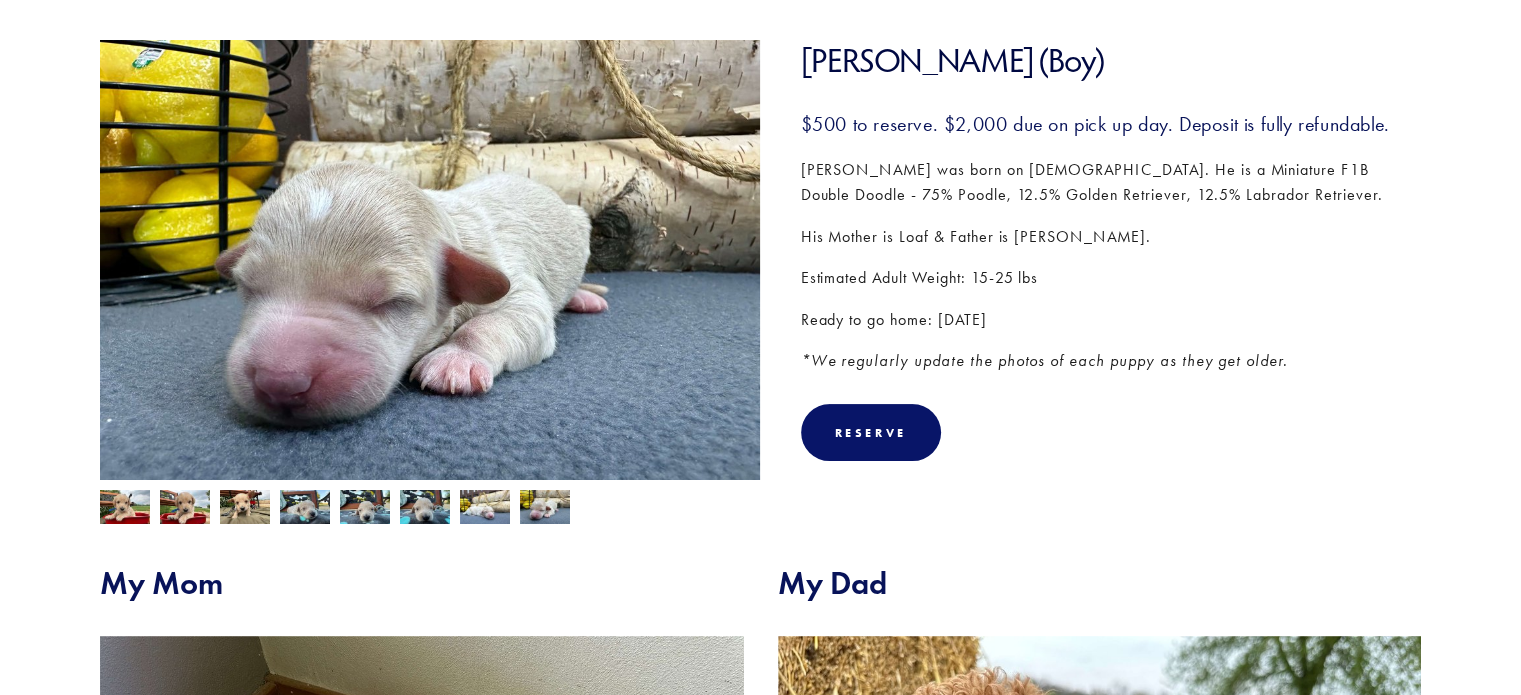 click at bounding box center [545, 507] 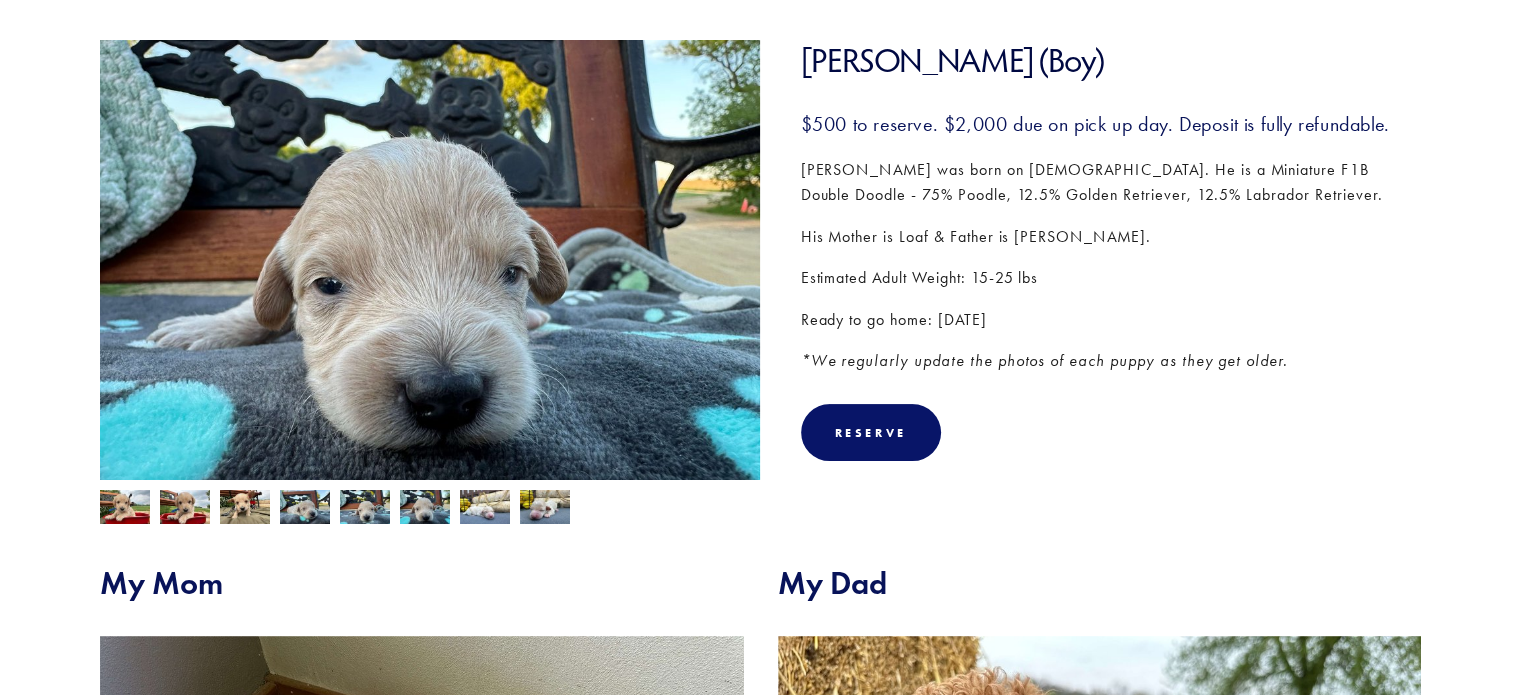 click at bounding box center [425, 502] 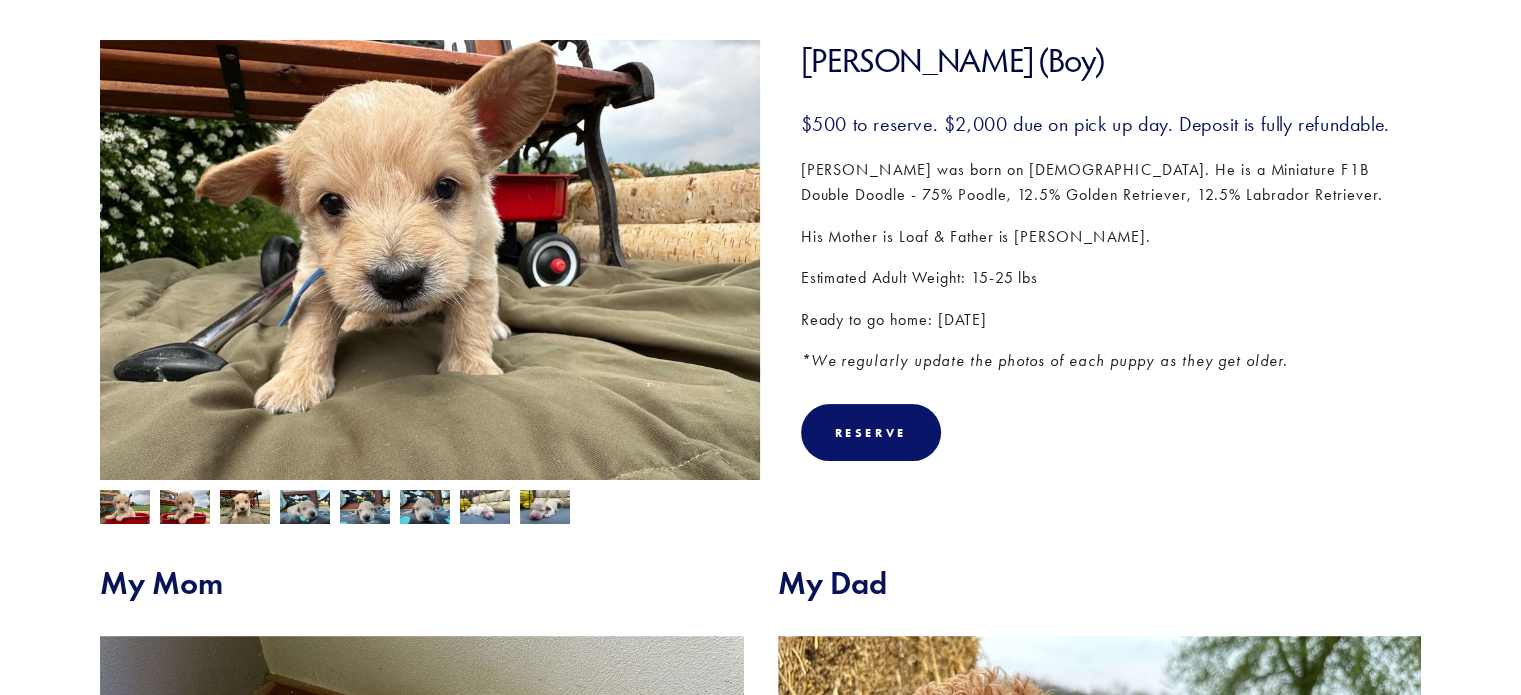 click at bounding box center [185, 509] 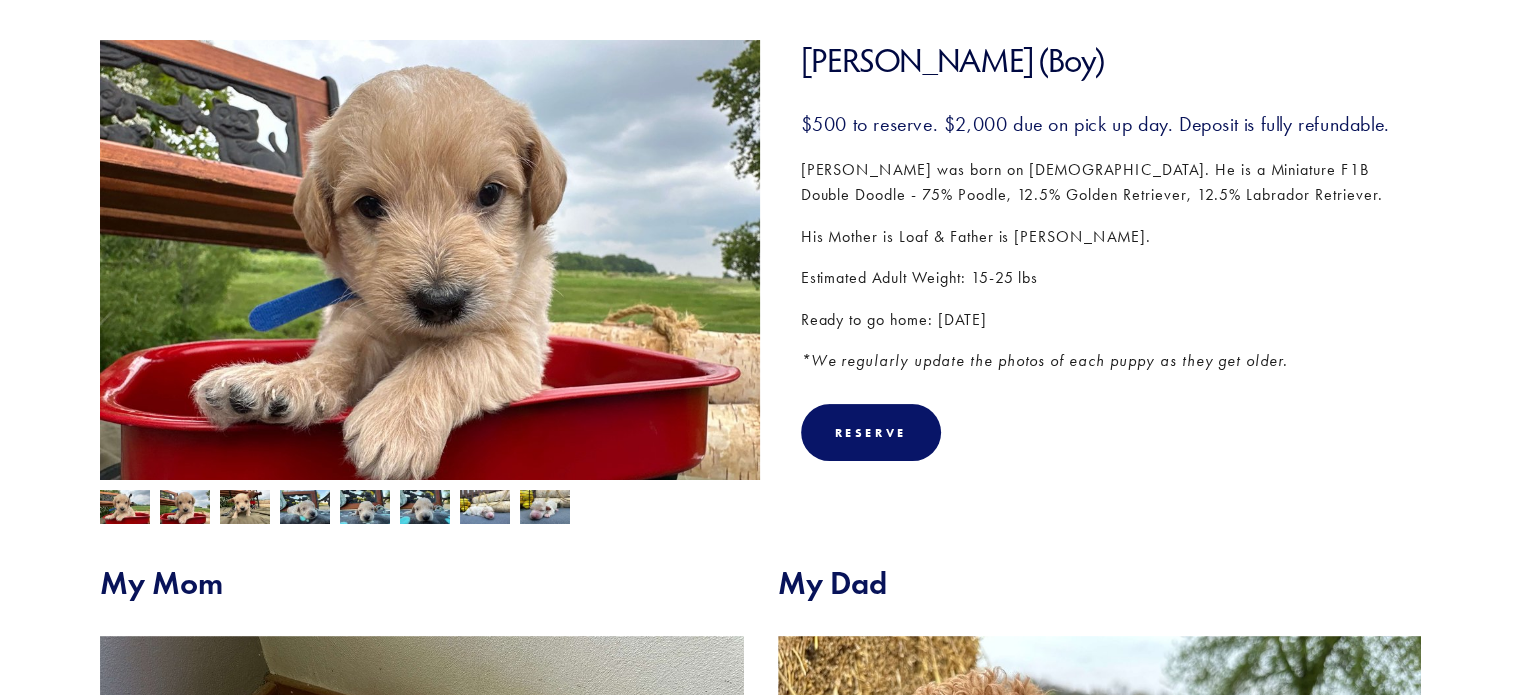 click at bounding box center [125, 509] 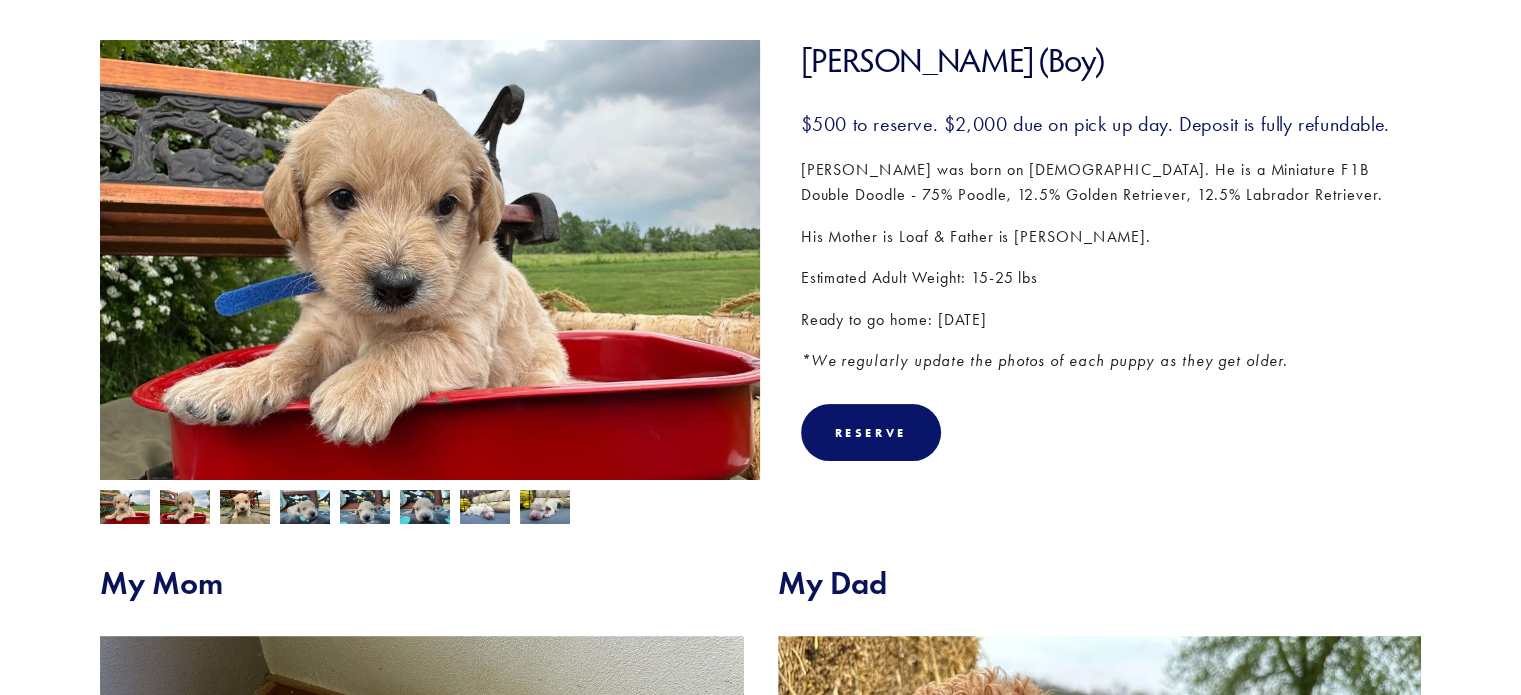 click at bounding box center [245, 509] 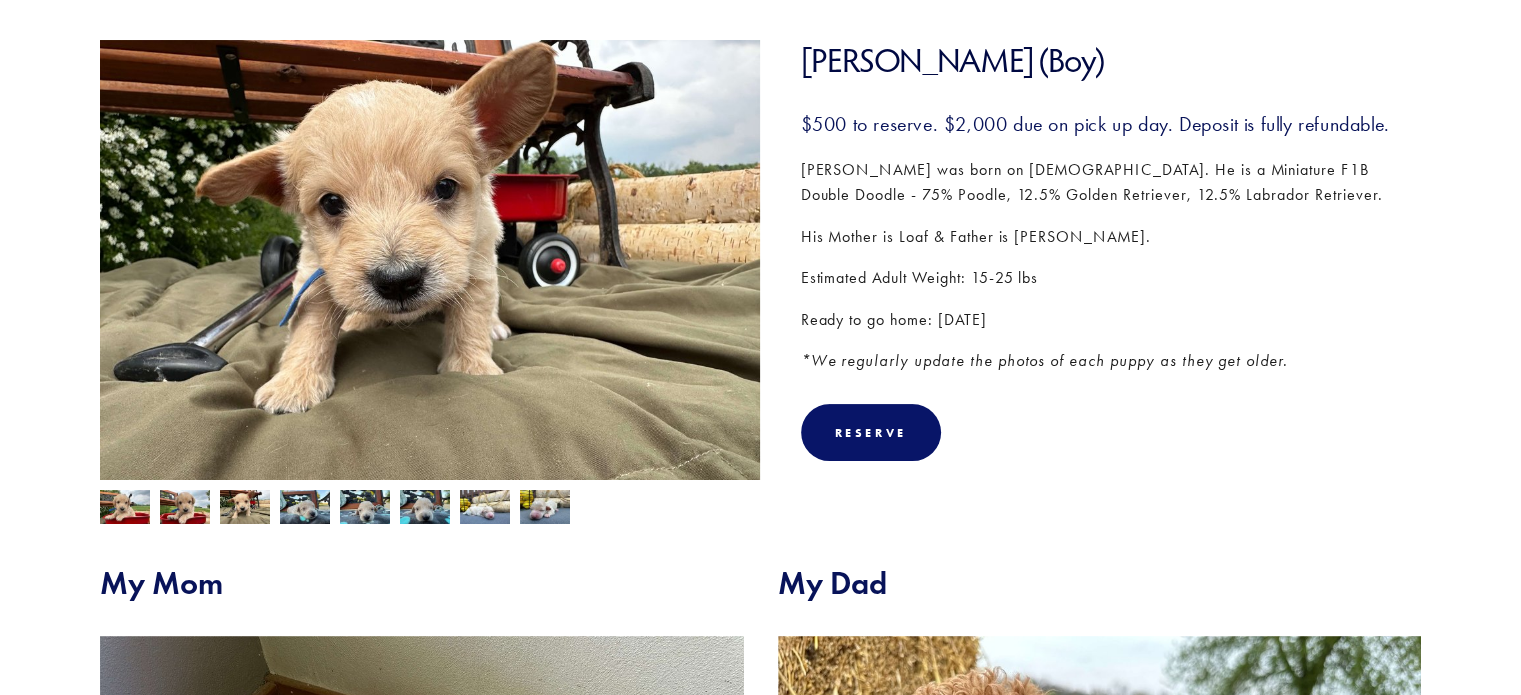 click at bounding box center (245, 509) 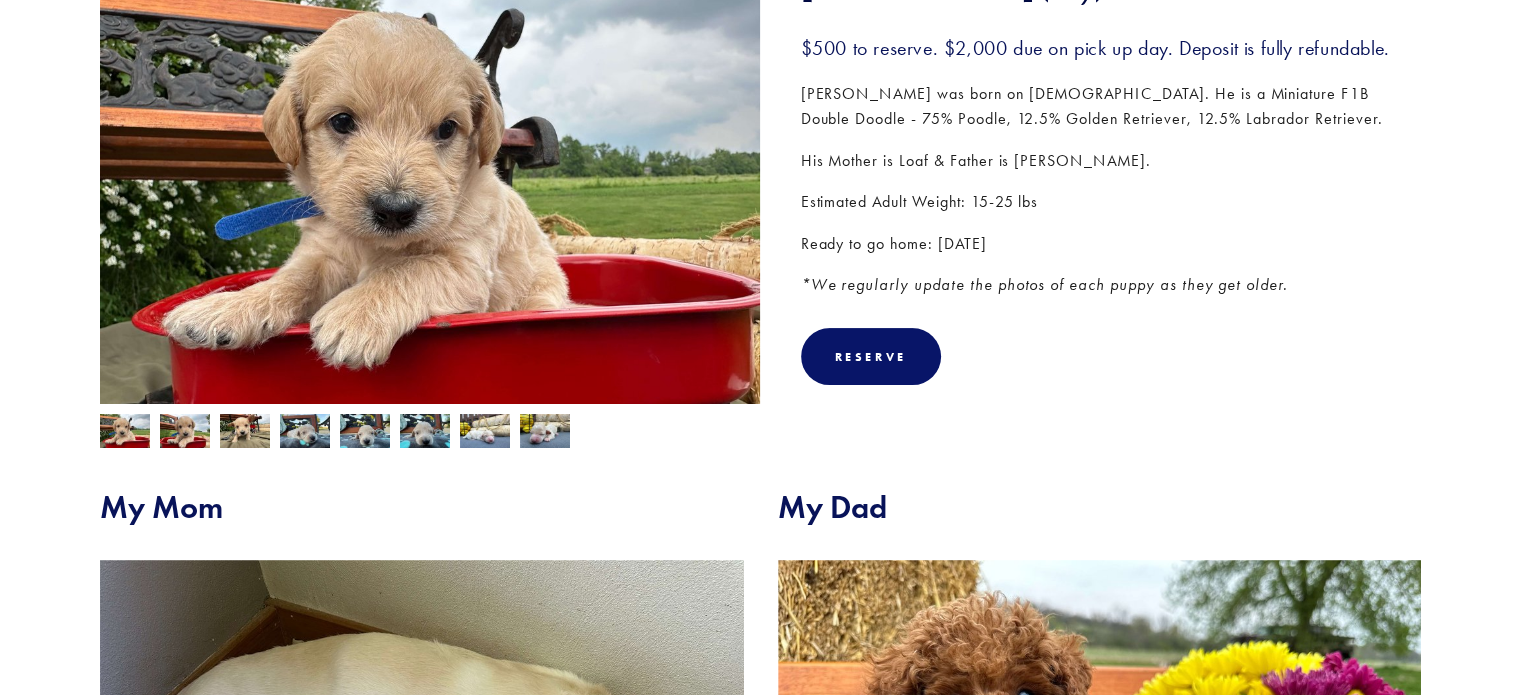 scroll, scrollTop: 0, scrollLeft: 0, axis: both 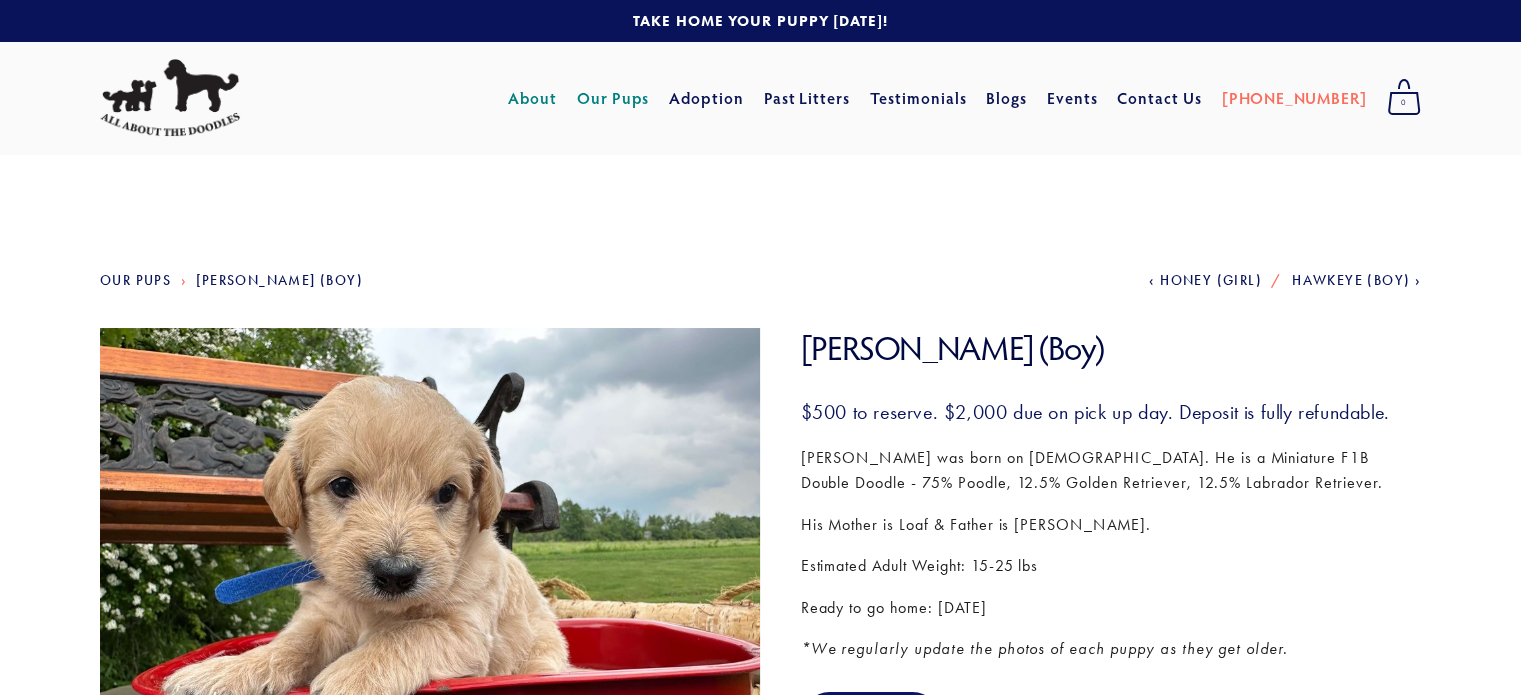 click on "About" at bounding box center (532, 98) 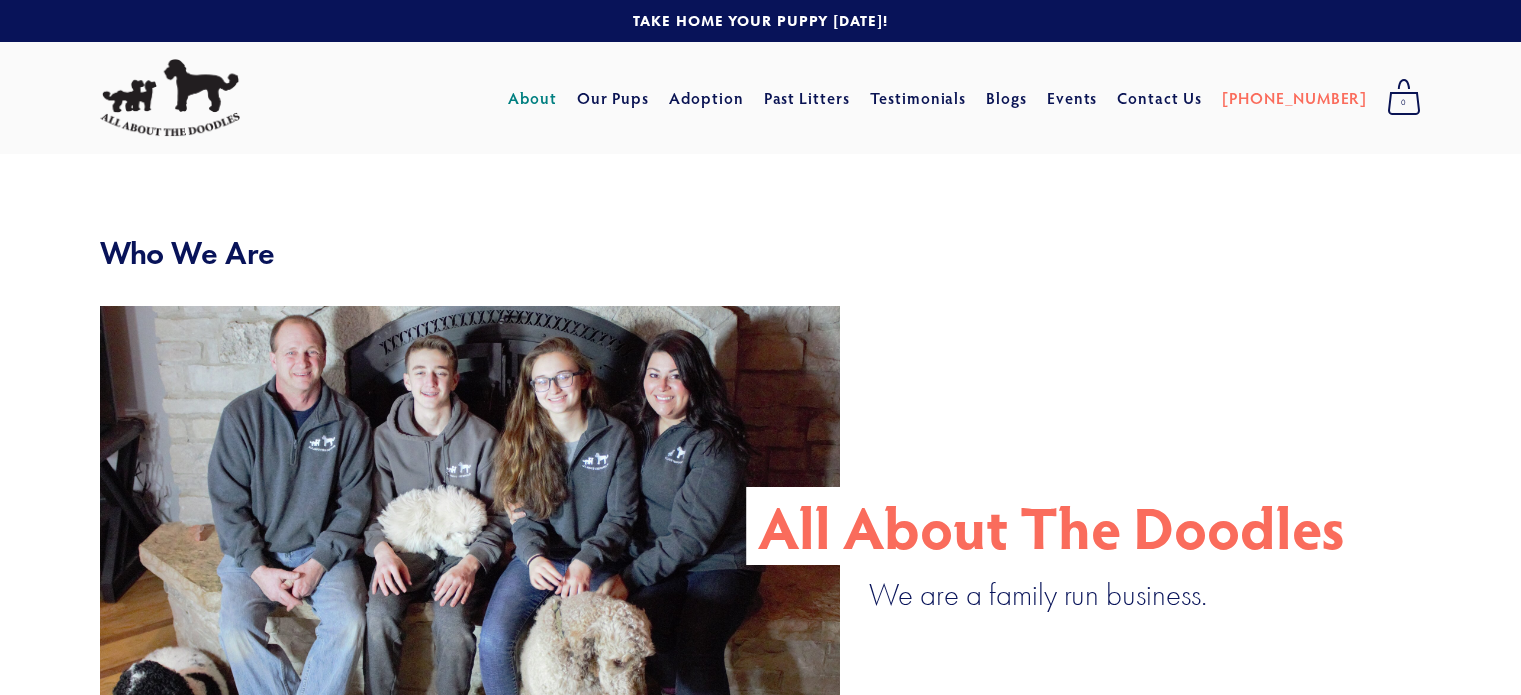 scroll, scrollTop: 0, scrollLeft: 0, axis: both 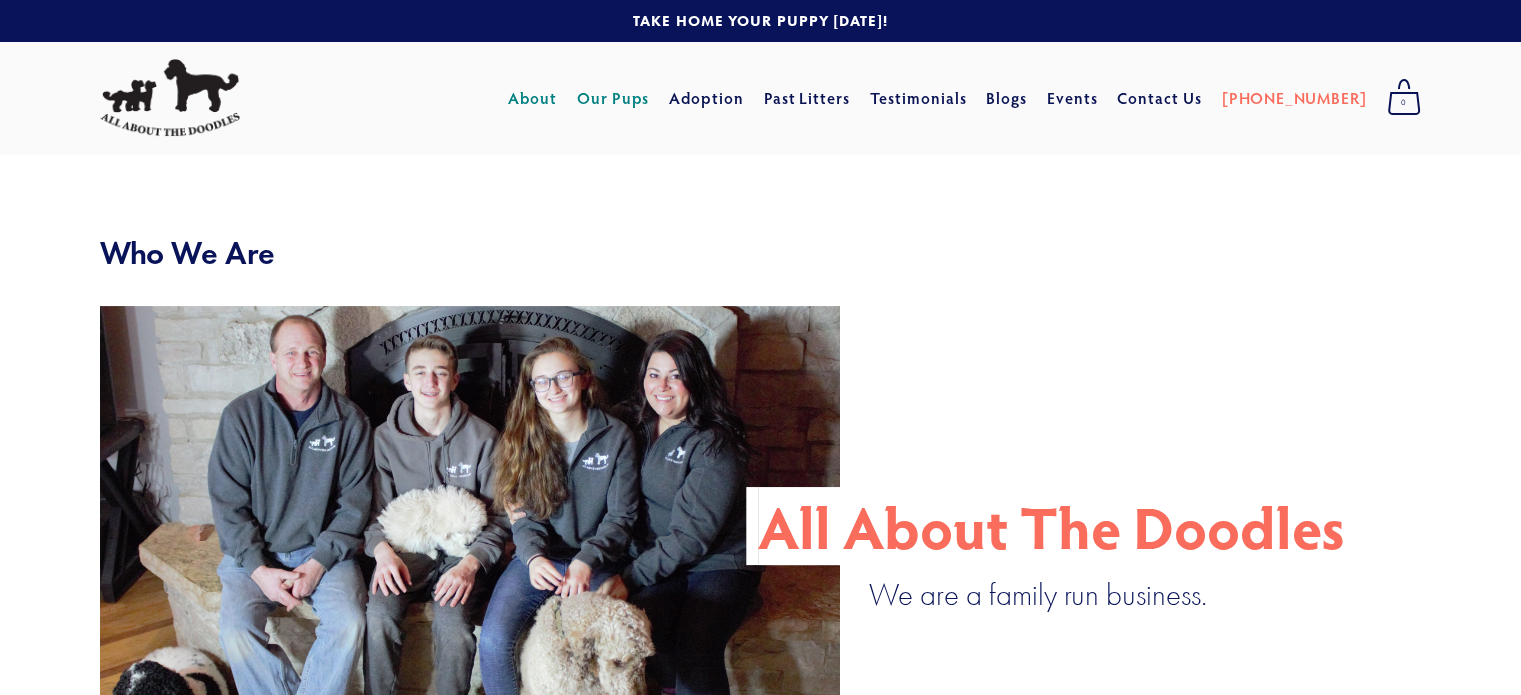 click on "Our Pups" at bounding box center (613, 98) 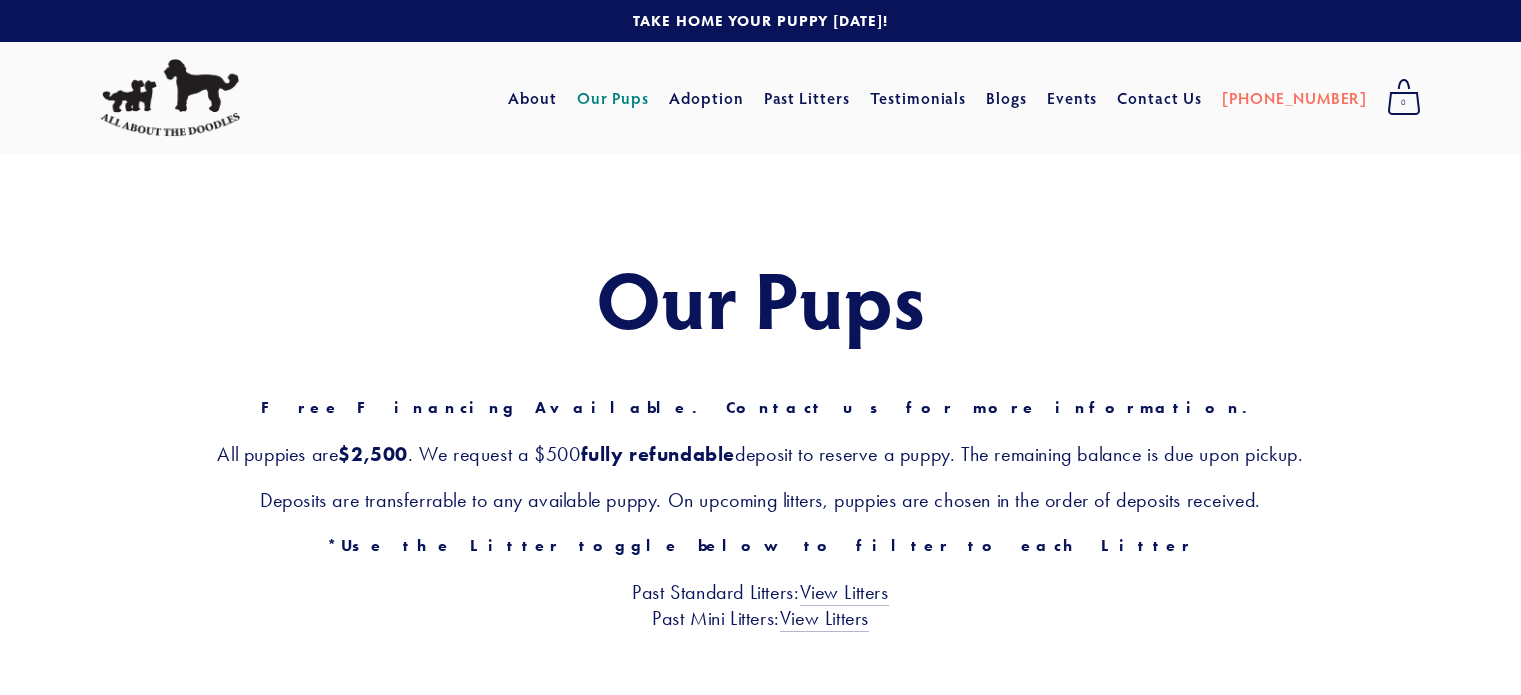scroll, scrollTop: 0, scrollLeft: 0, axis: both 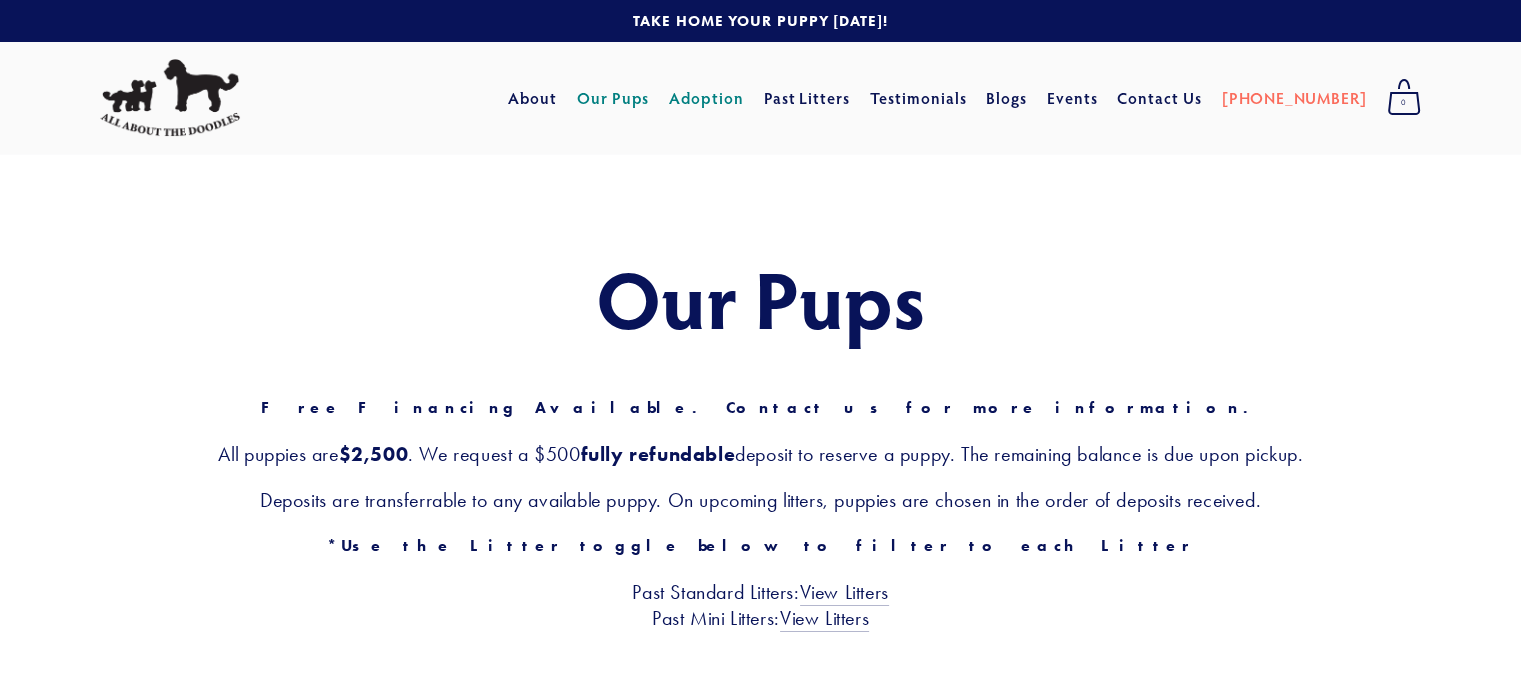 click on "Adoption" at bounding box center (706, 98) 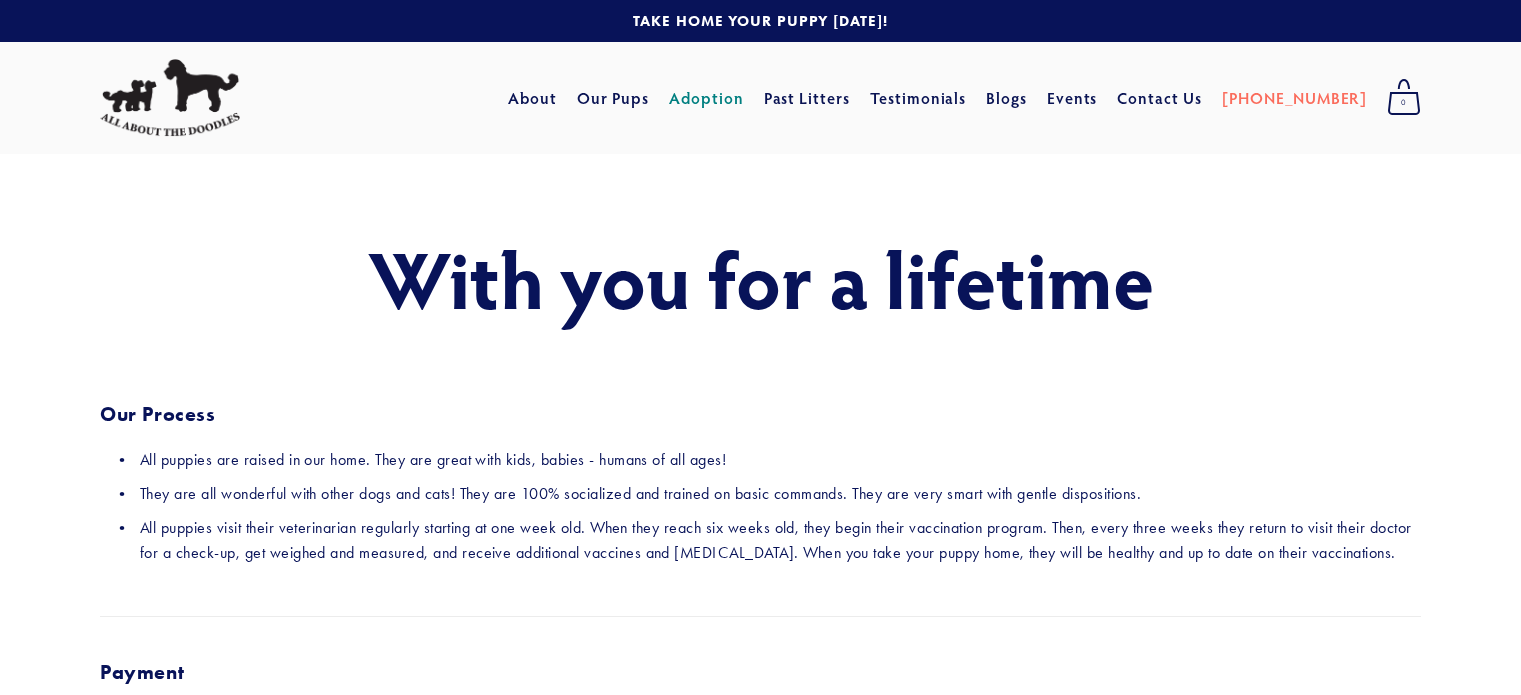 scroll, scrollTop: 0, scrollLeft: 0, axis: both 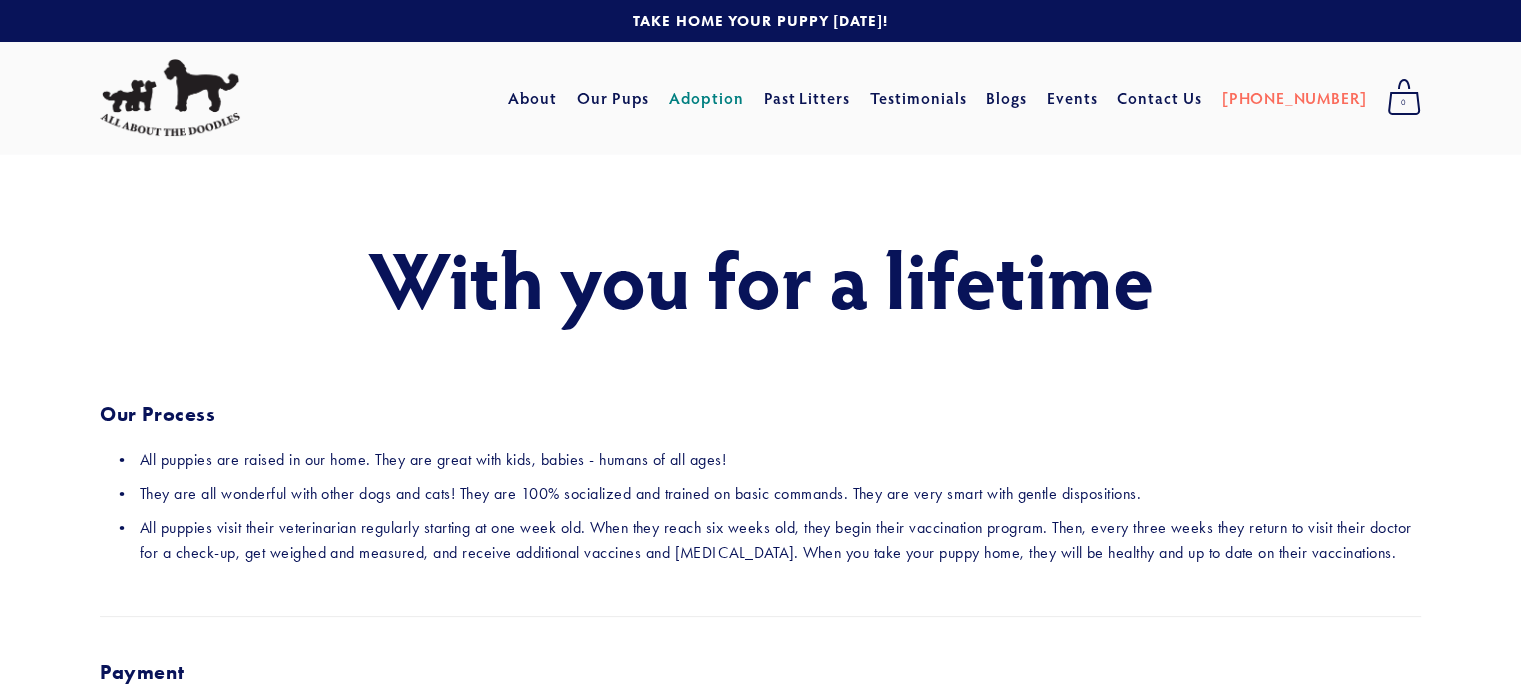 click on "Our Process" at bounding box center (760, 401) 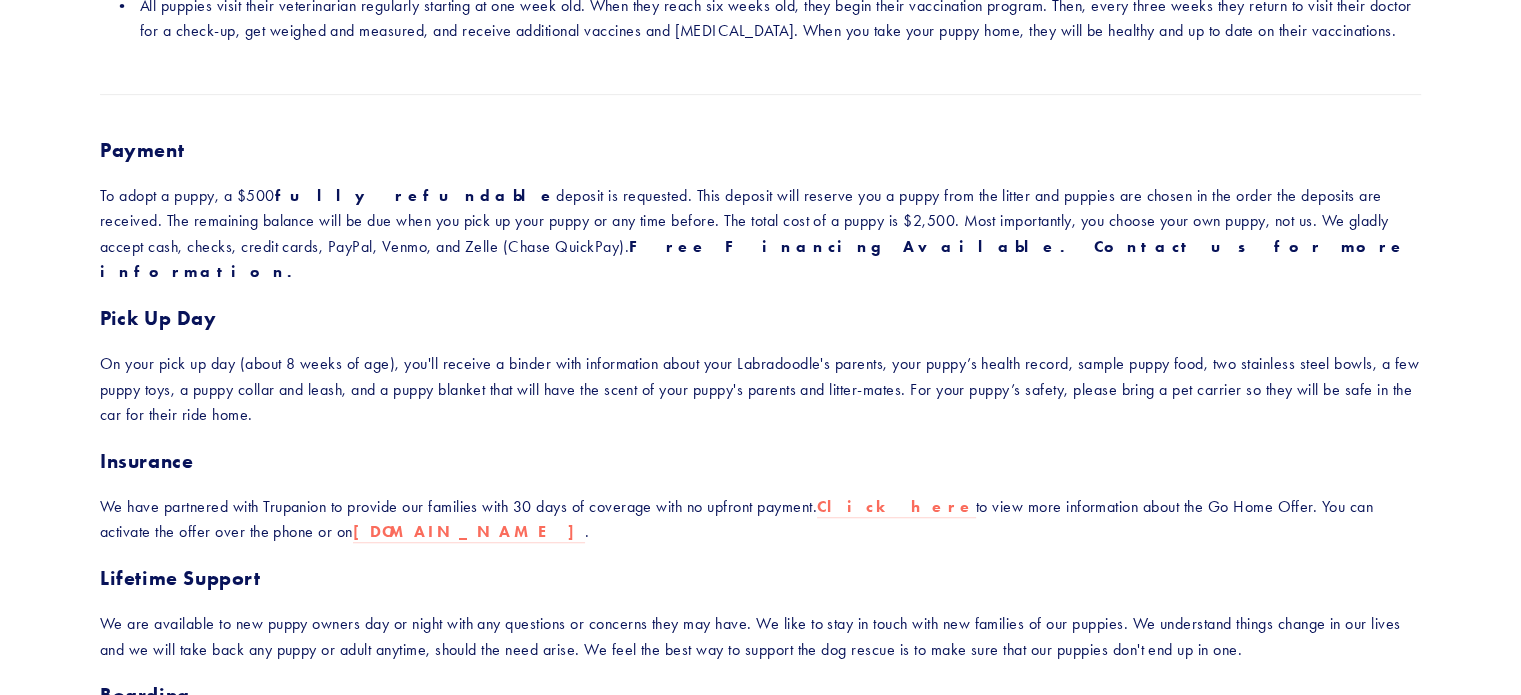 scroll, scrollTop: 688, scrollLeft: 0, axis: vertical 